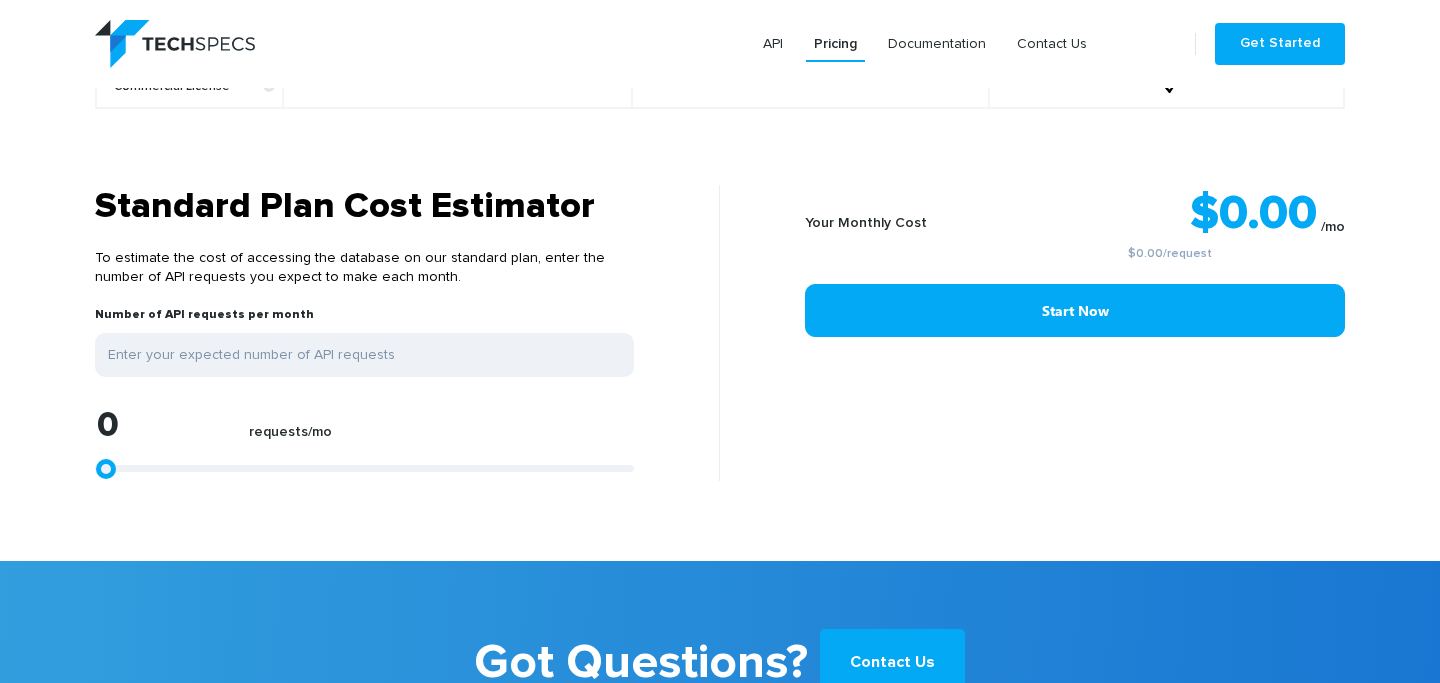 scroll, scrollTop: 1600, scrollLeft: 0, axis: vertical 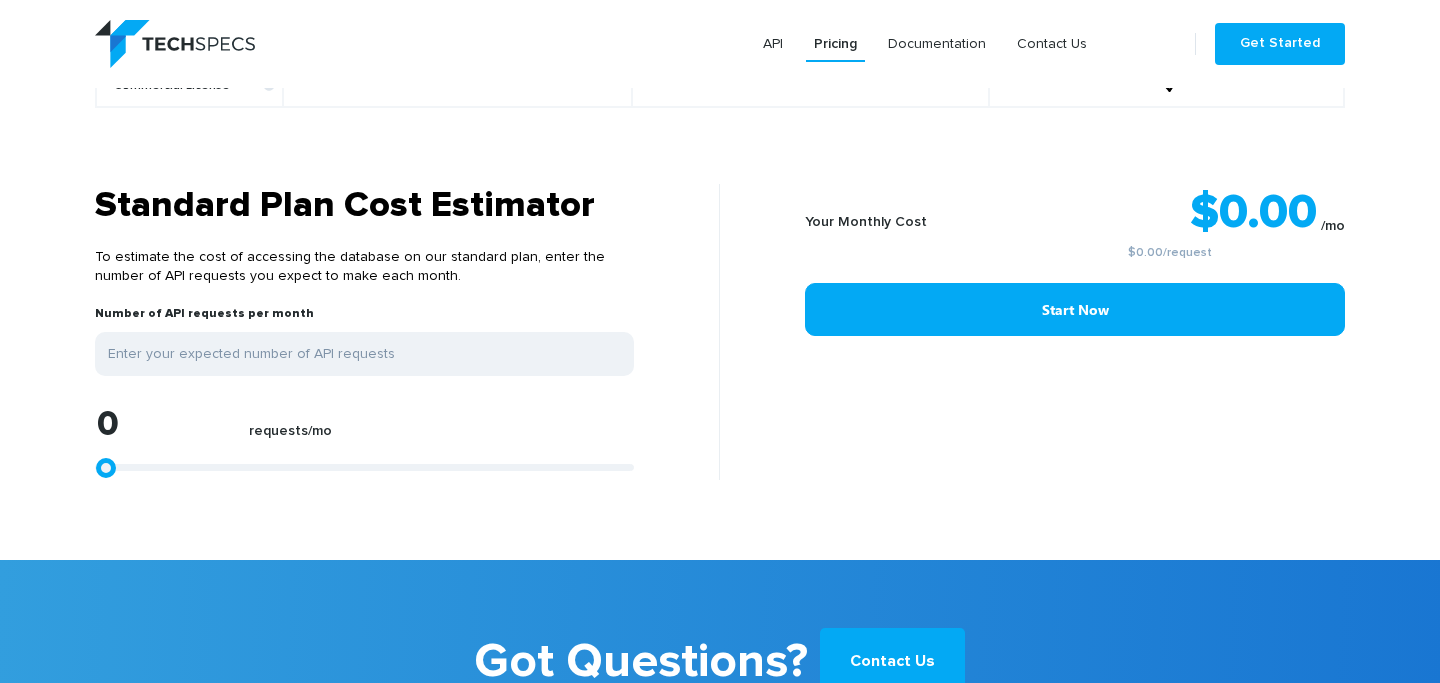 click at bounding box center [106, 468] 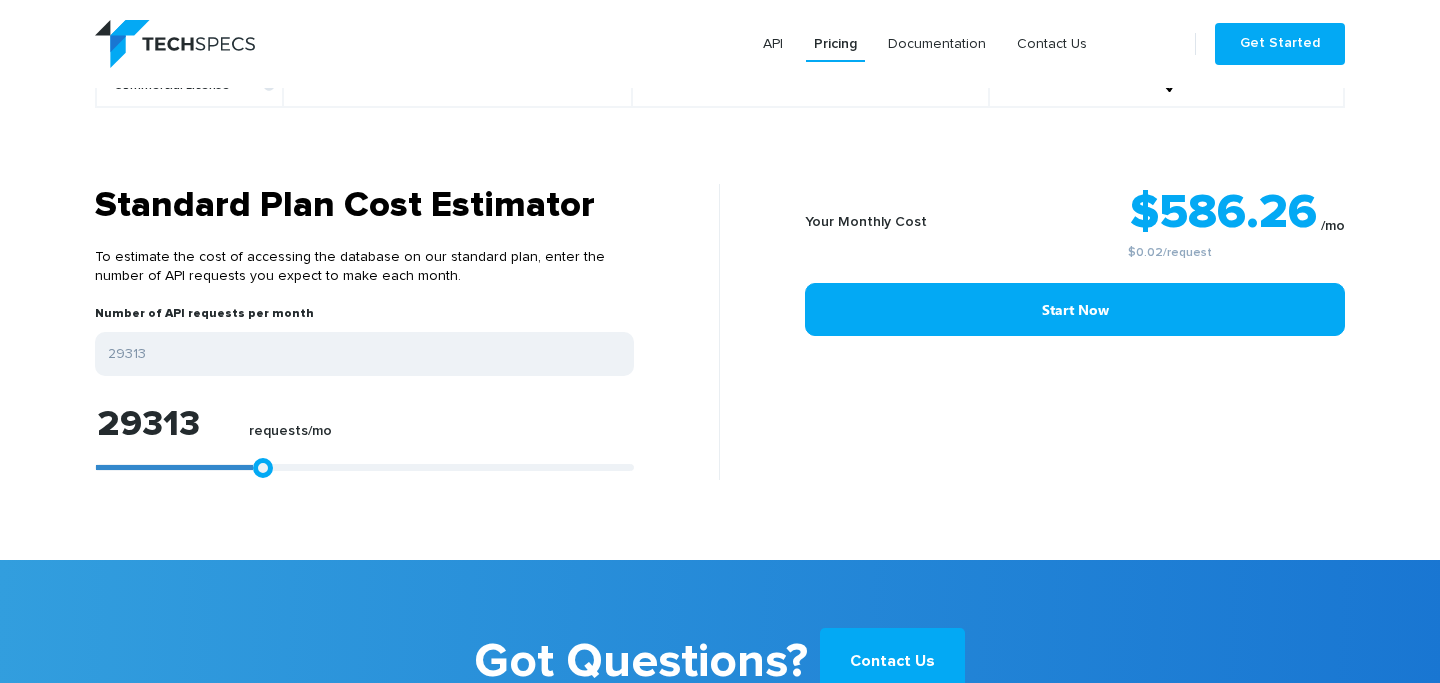 drag, startPoint x: 105, startPoint y: 448, endPoint x: 257, endPoint y: 467, distance: 153.18289 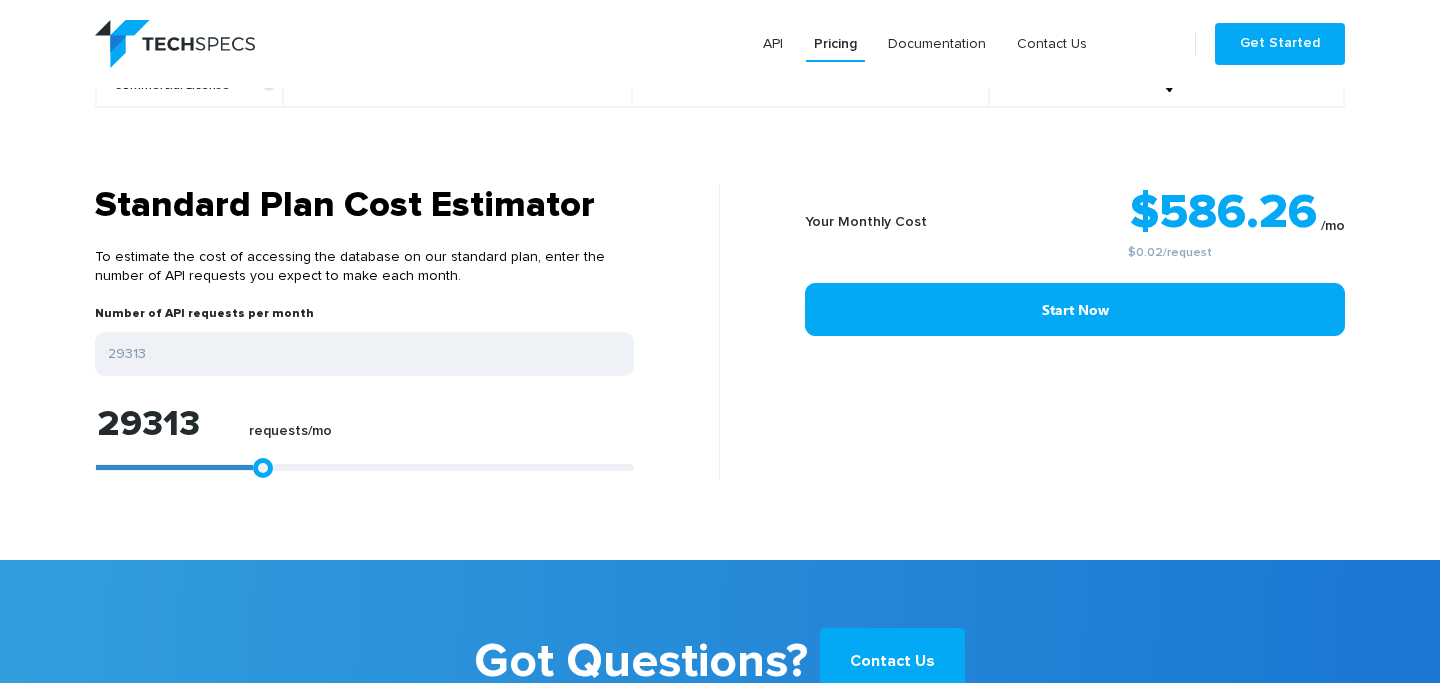 click on "Standard Plan Cost Estimator
To estimate the cost of accessing the database on our standard plan, enter the number of API requests you expect to make each month.
Number of API requests per month
[NUMBER]
[NUMBER]
requests/mo
Your Monthly Cost
[PRICE]   /mo   [PRICE] /request
Start Now" at bounding box center (720, 372) 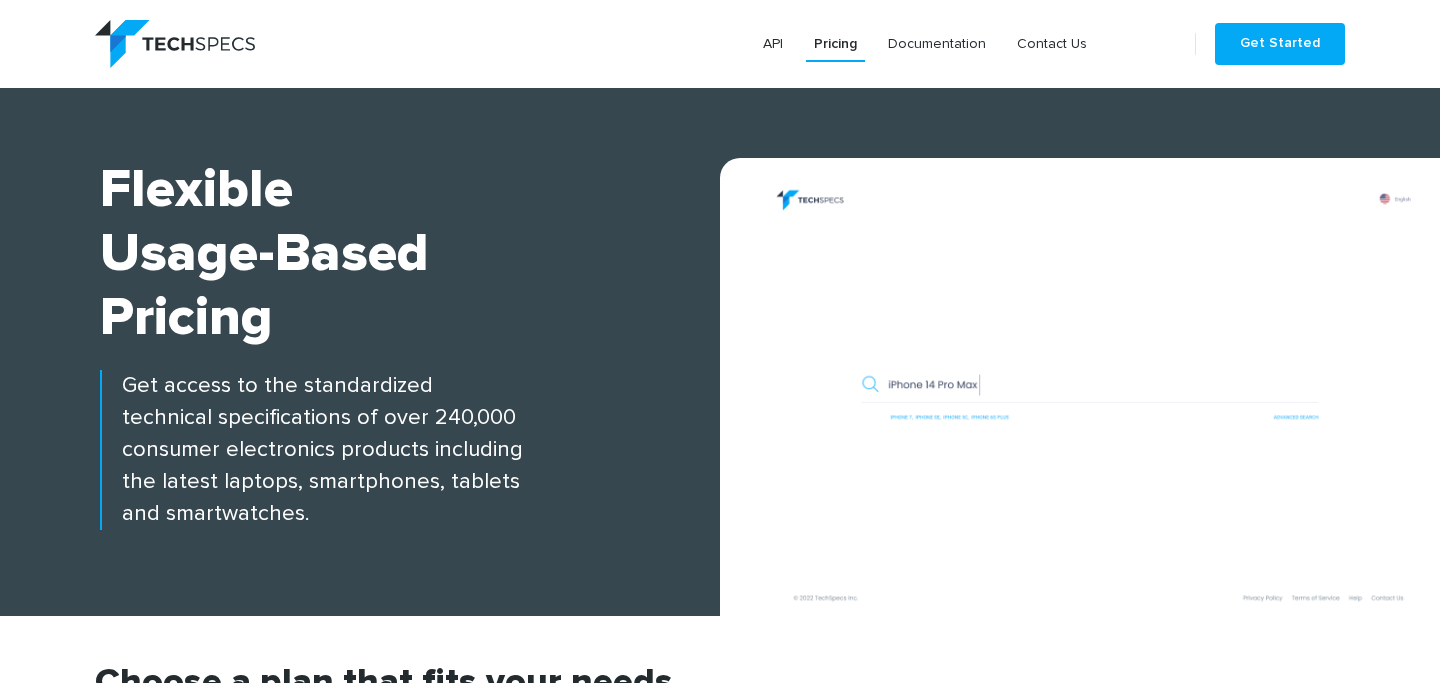 scroll, scrollTop: 32, scrollLeft: 0, axis: vertical 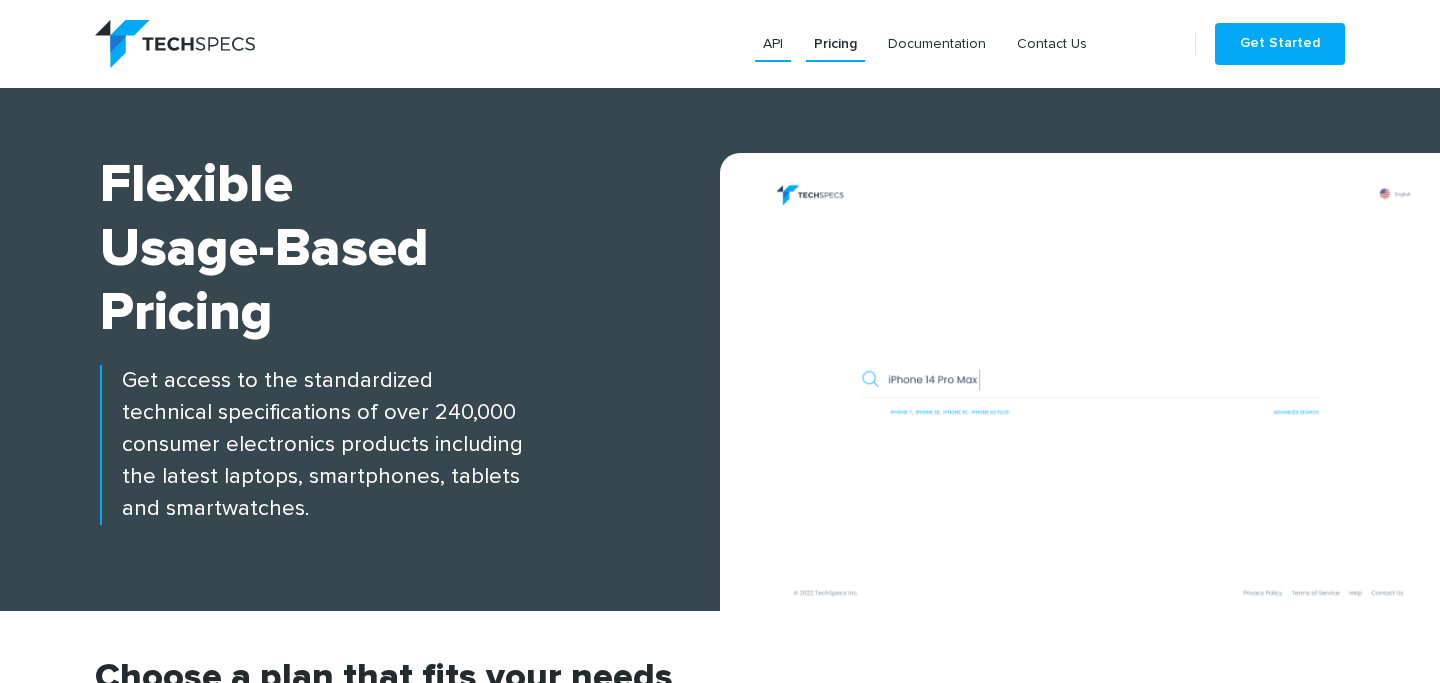 click on "API" at bounding box center [773, 44] 